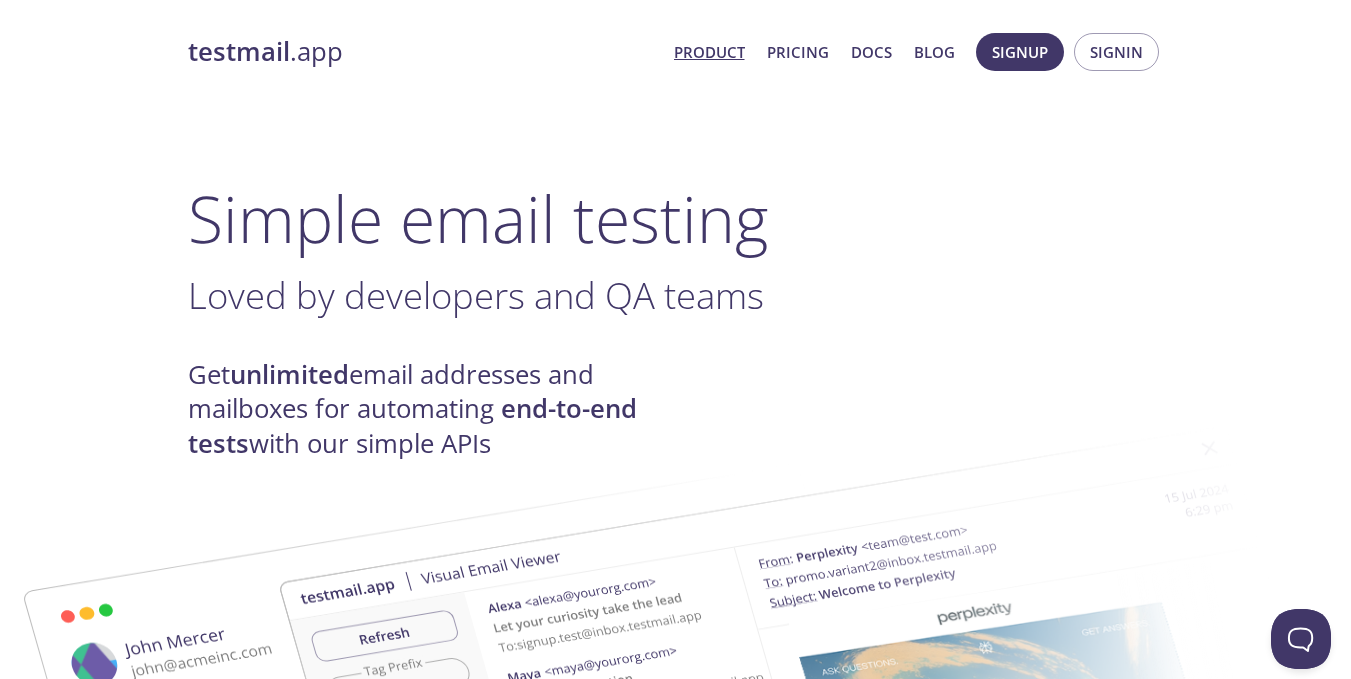 scroll, scrollTop: 0, scrollLeft: 0, axis: both 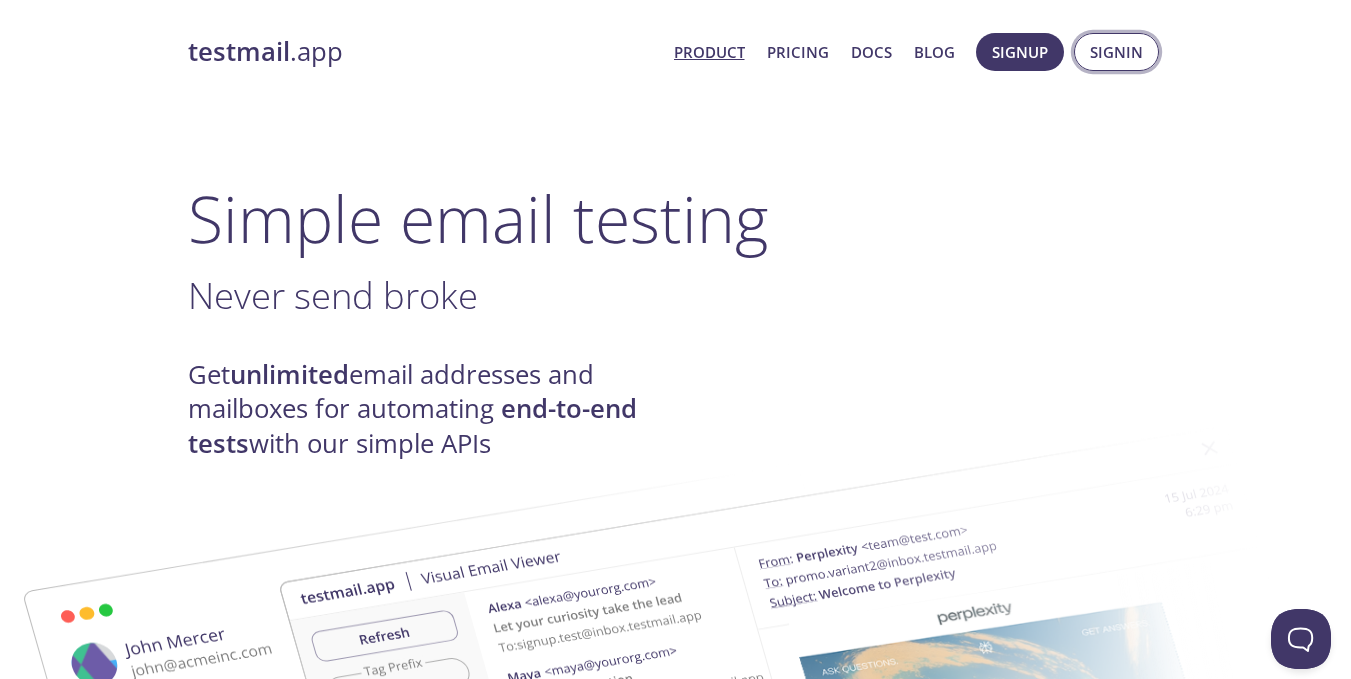 click on "Signin" at bounding box center (1116, 52) 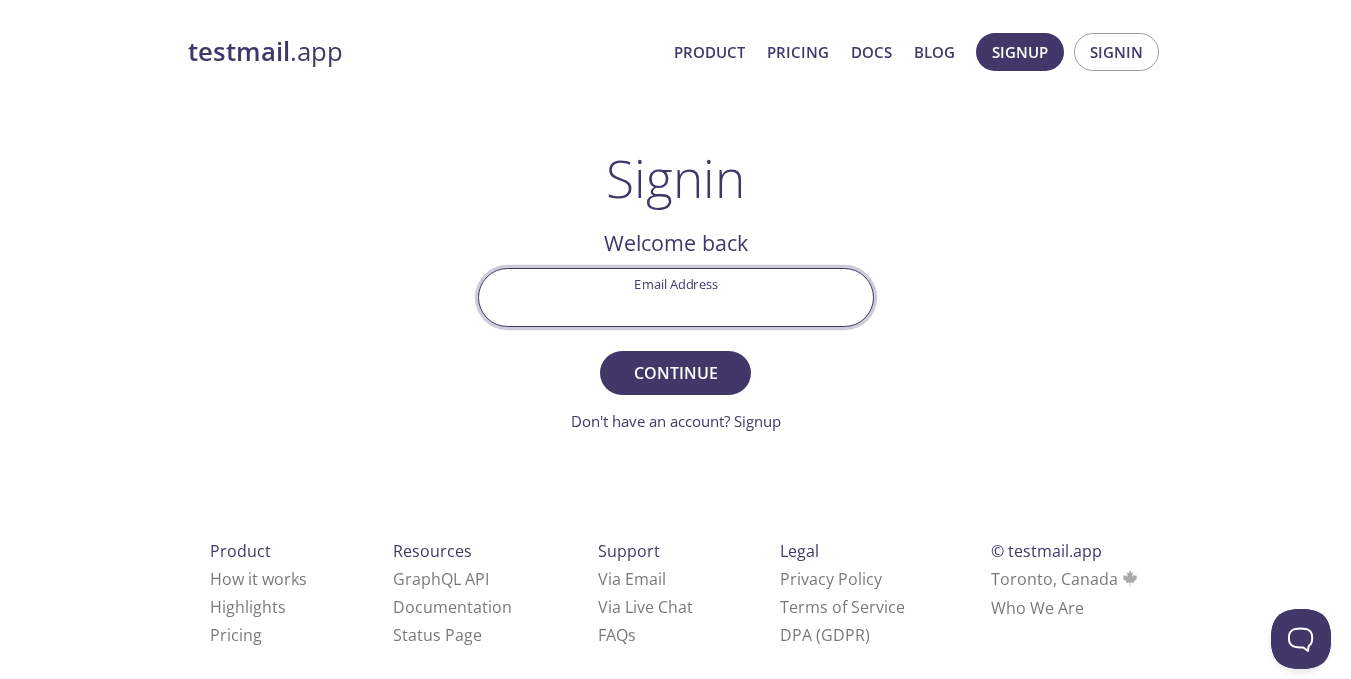click on "Email Address" at bounding box center (676, 297) 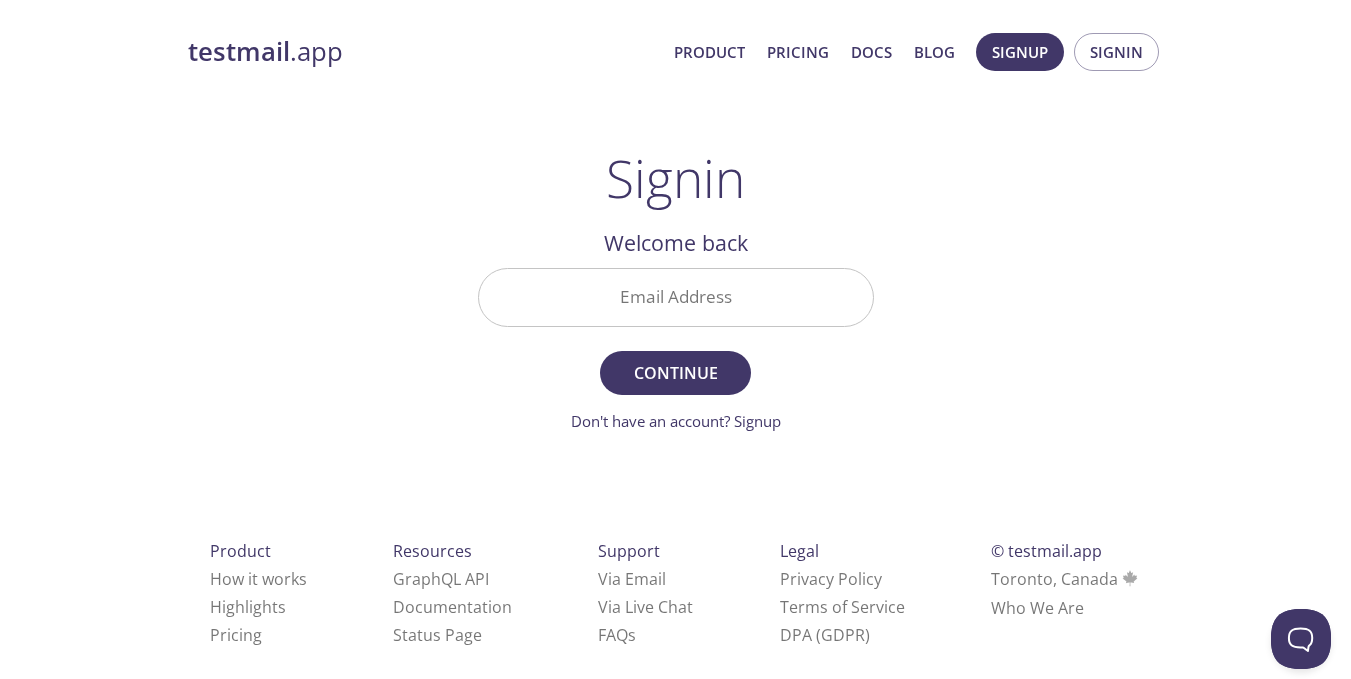 click on "testmail .app Product Pricing Docs Blog Signup Signin Signin Welcome back Email Address Continue Don't have an account? Signup Check your email inbox Signin Security Code Signin Didn't receive anything? Resend email Product How it works Highlights Pricing Resources GraphQL API Documentation Status Page Support Via Email Via Live Chat FAQ s Legal Privacy Policy Terms of Service DPA (GDPR) © testmail.app Toronto, Canada Who We Are" at bounding box center (676, 362) 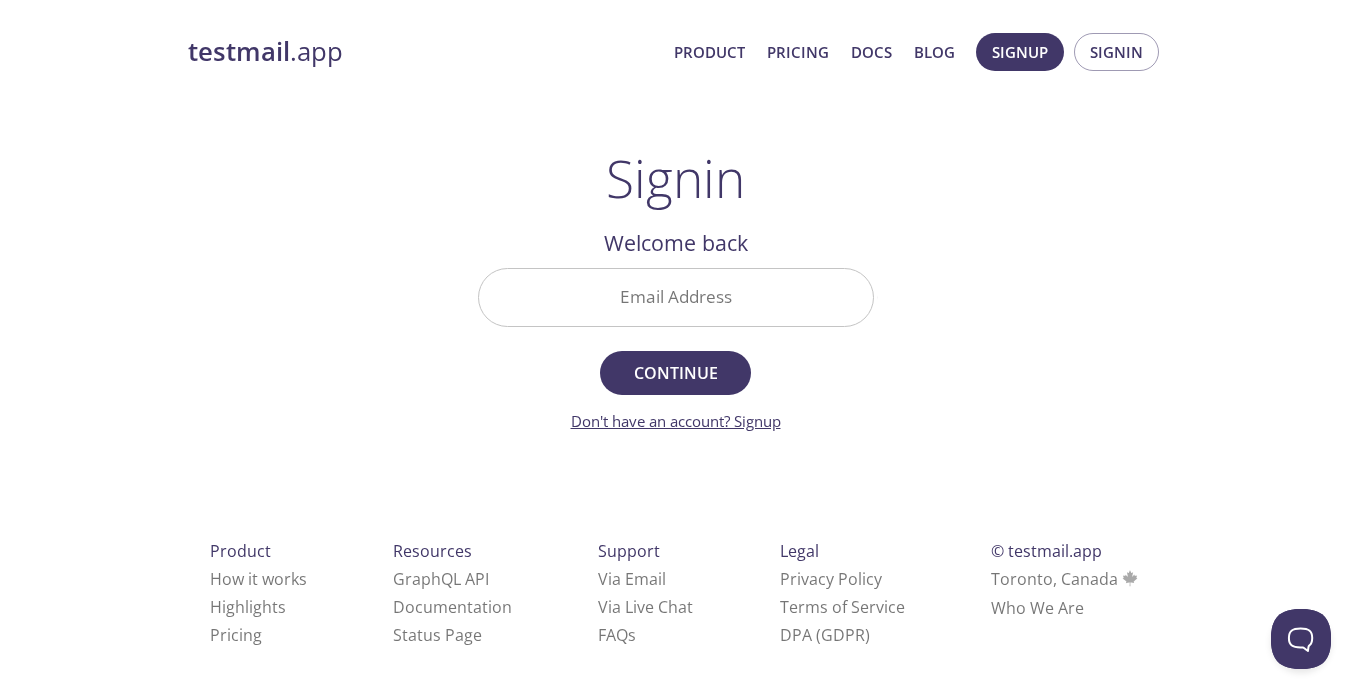click on "Don't have an account? Signup" at bounding box center (676, 421) 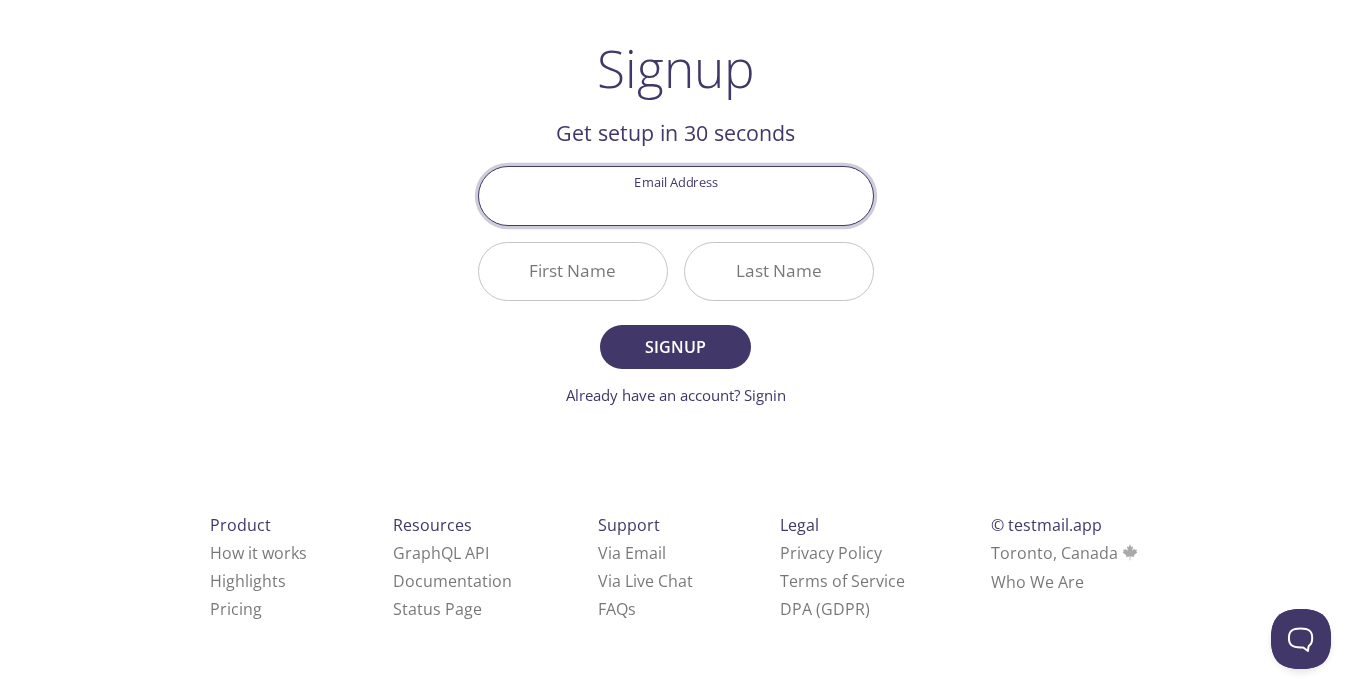 scroll, scrollTop: 0, scrollLeft: 0, axis: both 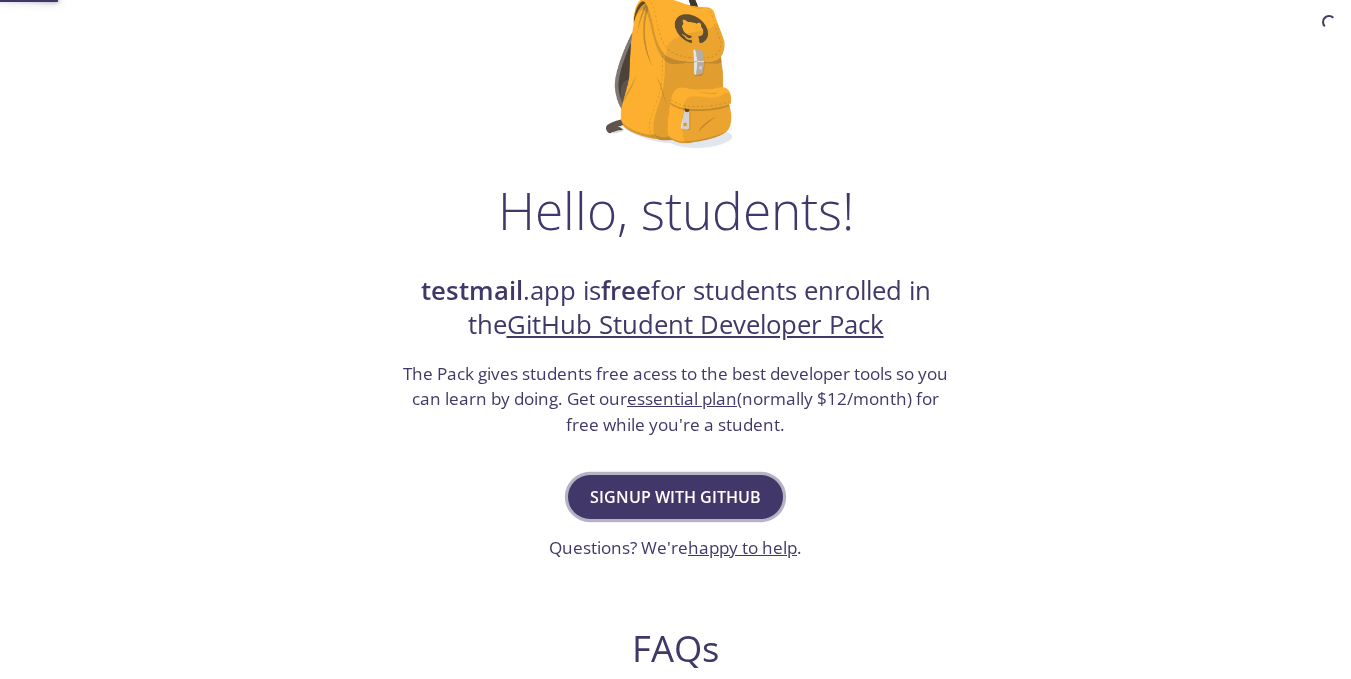 click on "Signup with GitHub" at bounding box center [675, 497] 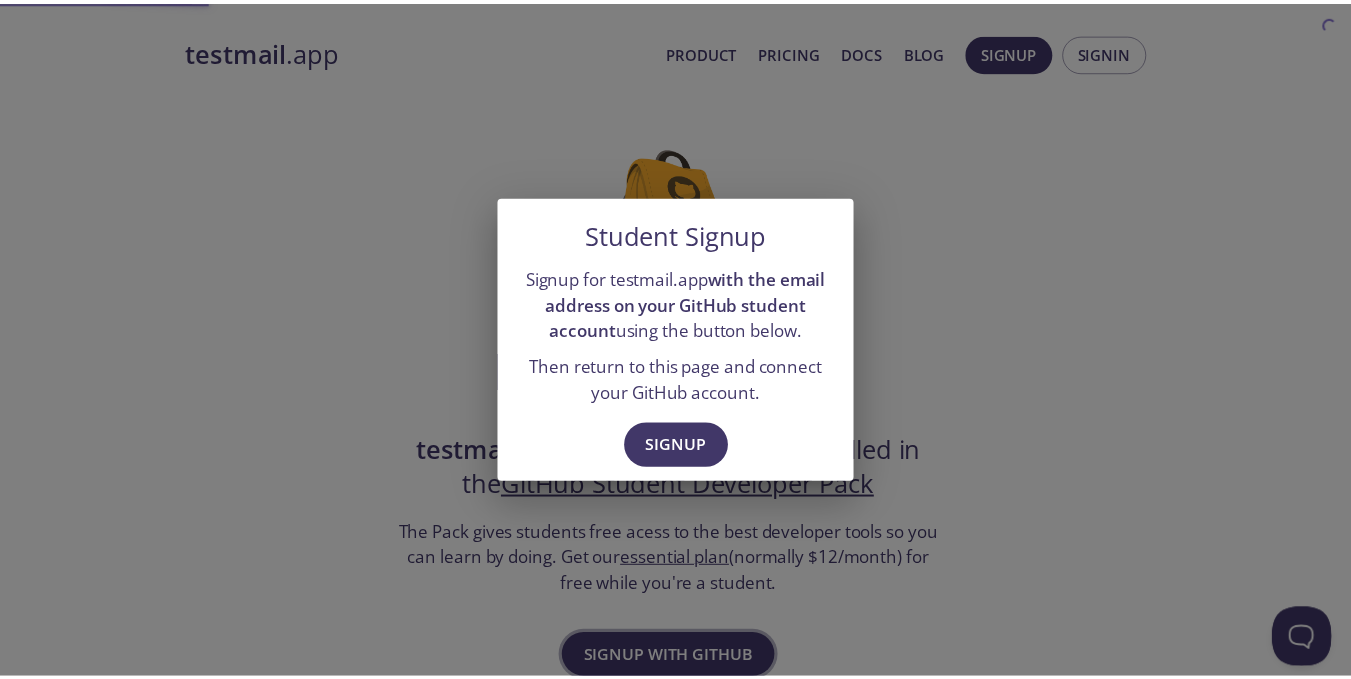scroll, scrollTop: 0, scrollLeft: 0, axis: both 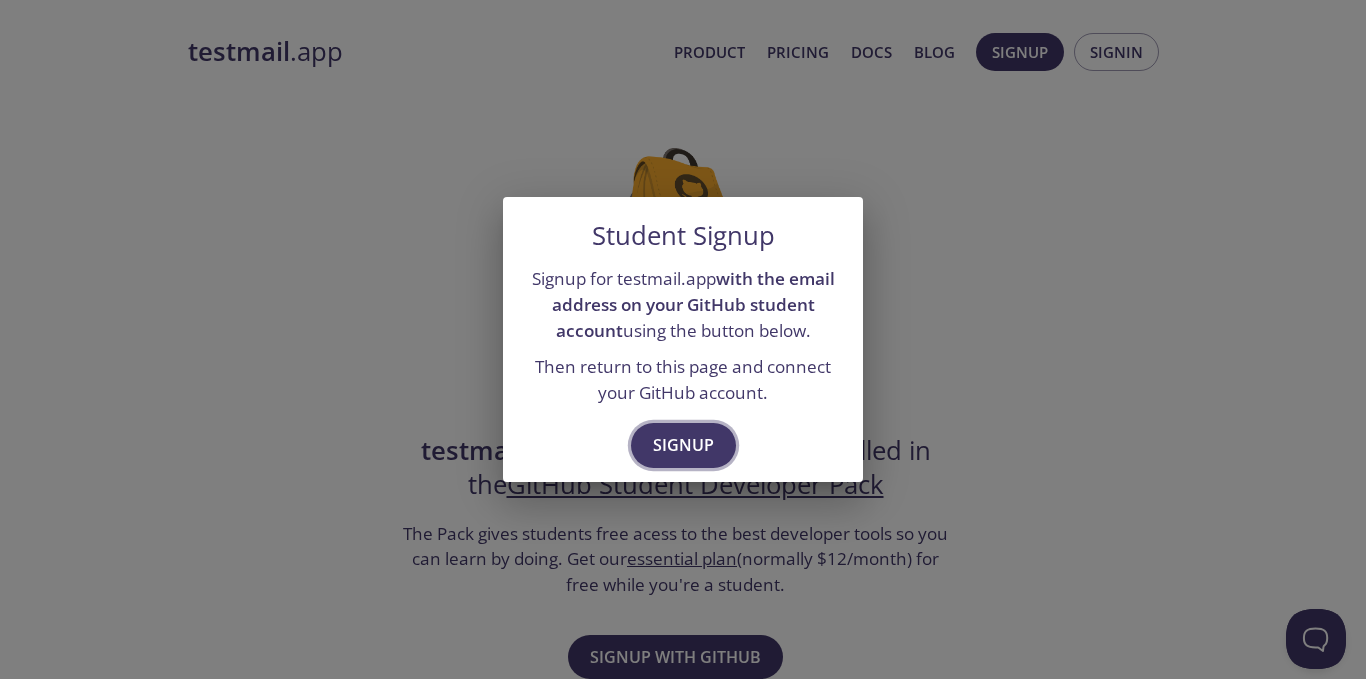 click on "Signup" at bounding box center [683, 445] 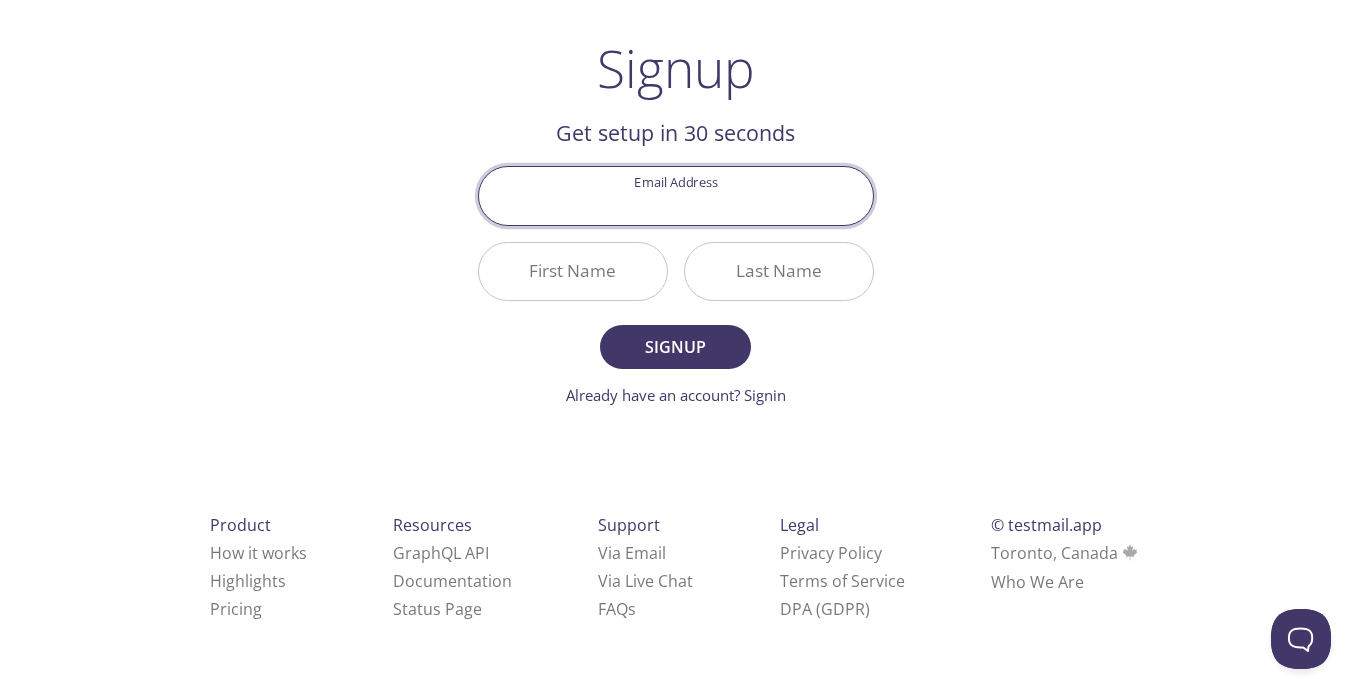 scroll, scrollTop: 0, scrollLeft: 0, axis: both 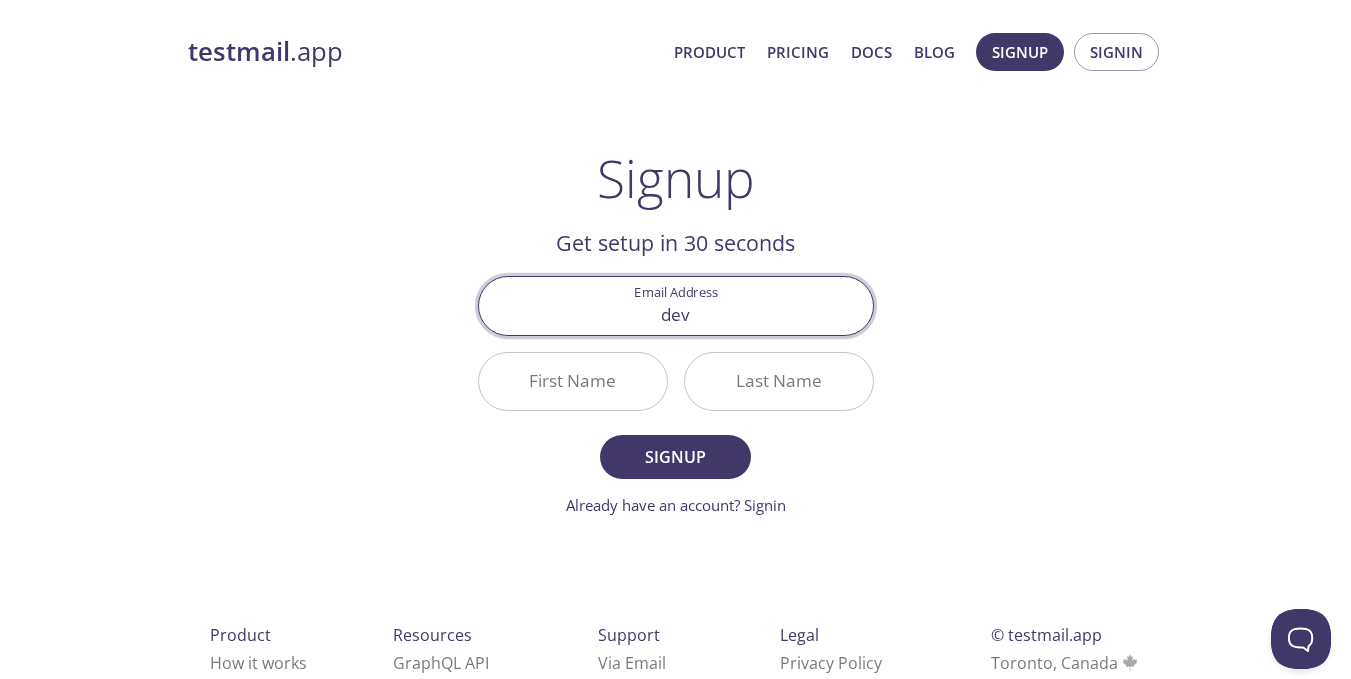 type on "[EMAIL]" 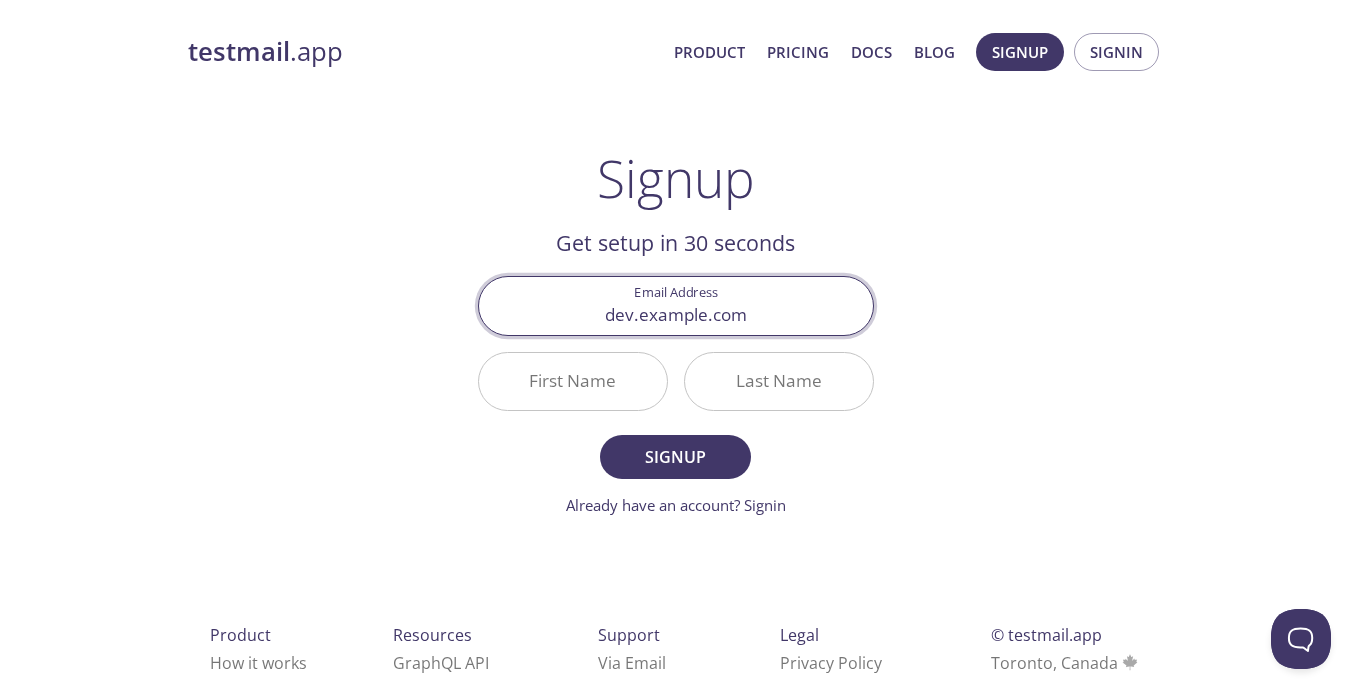 click on "First Name" at bounding box center (573, 381) 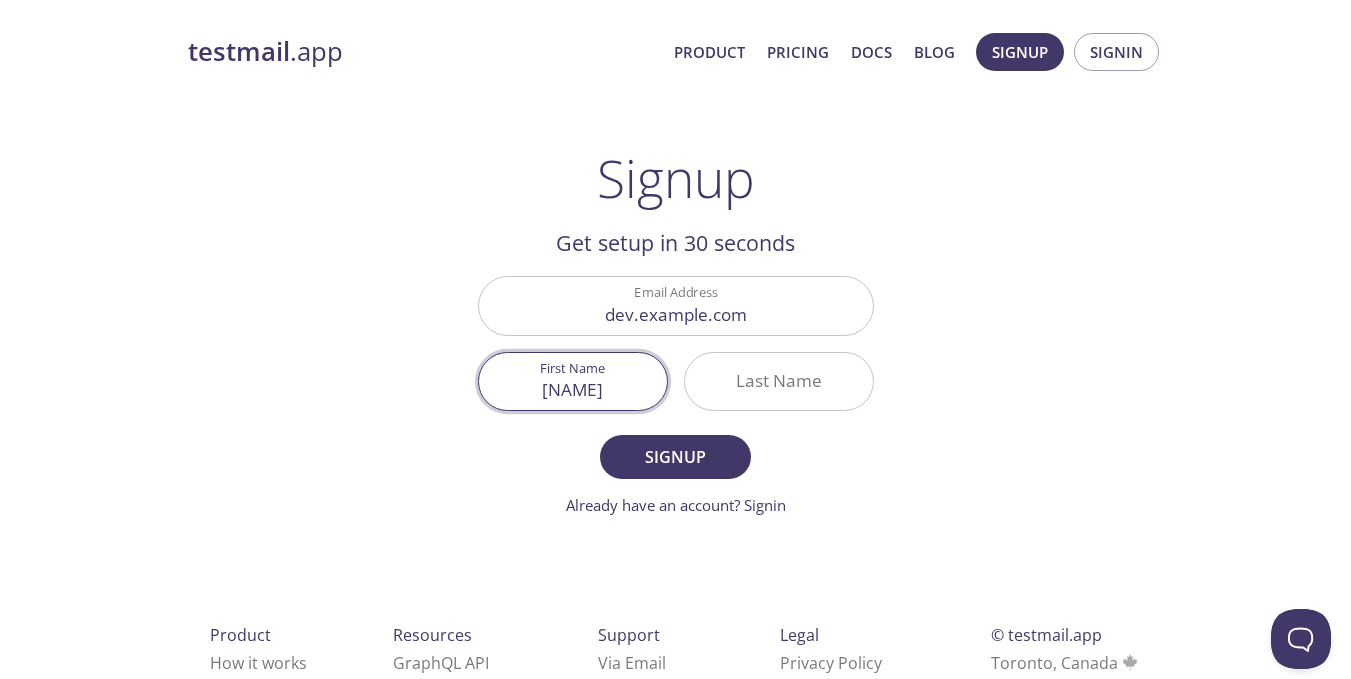 type on "[LAST]" 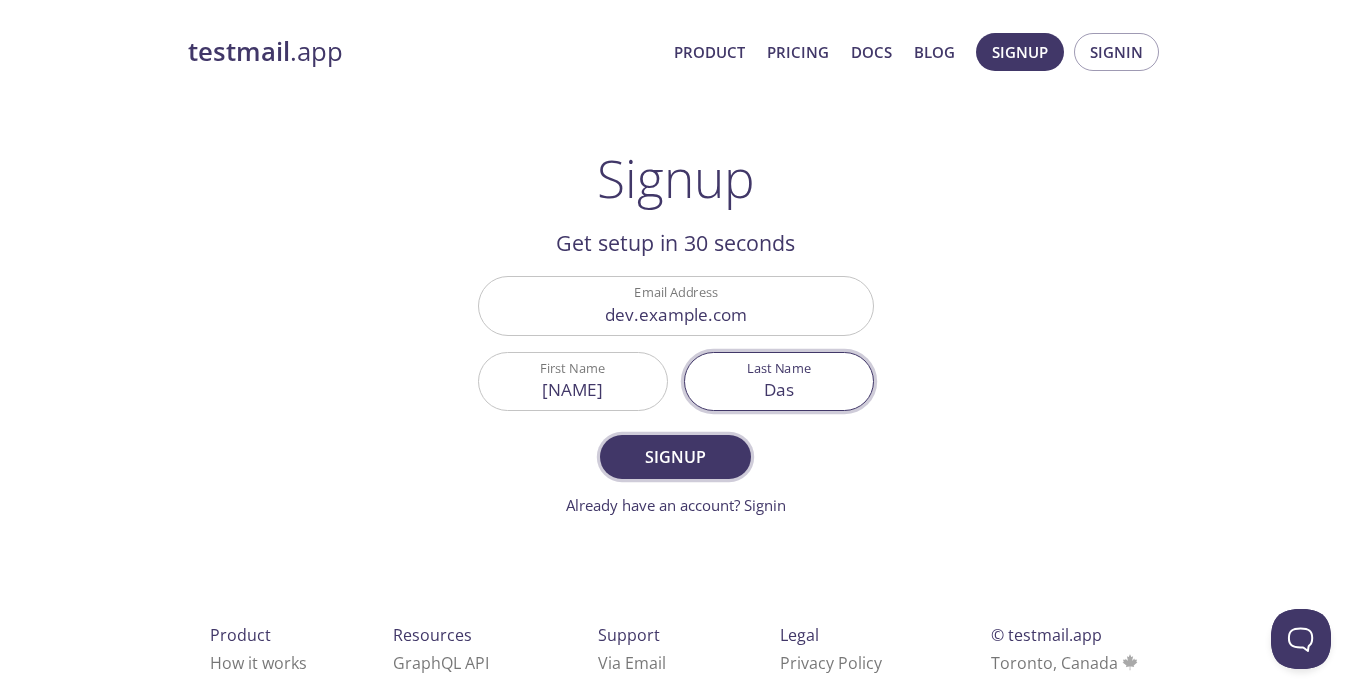 type on "Das" 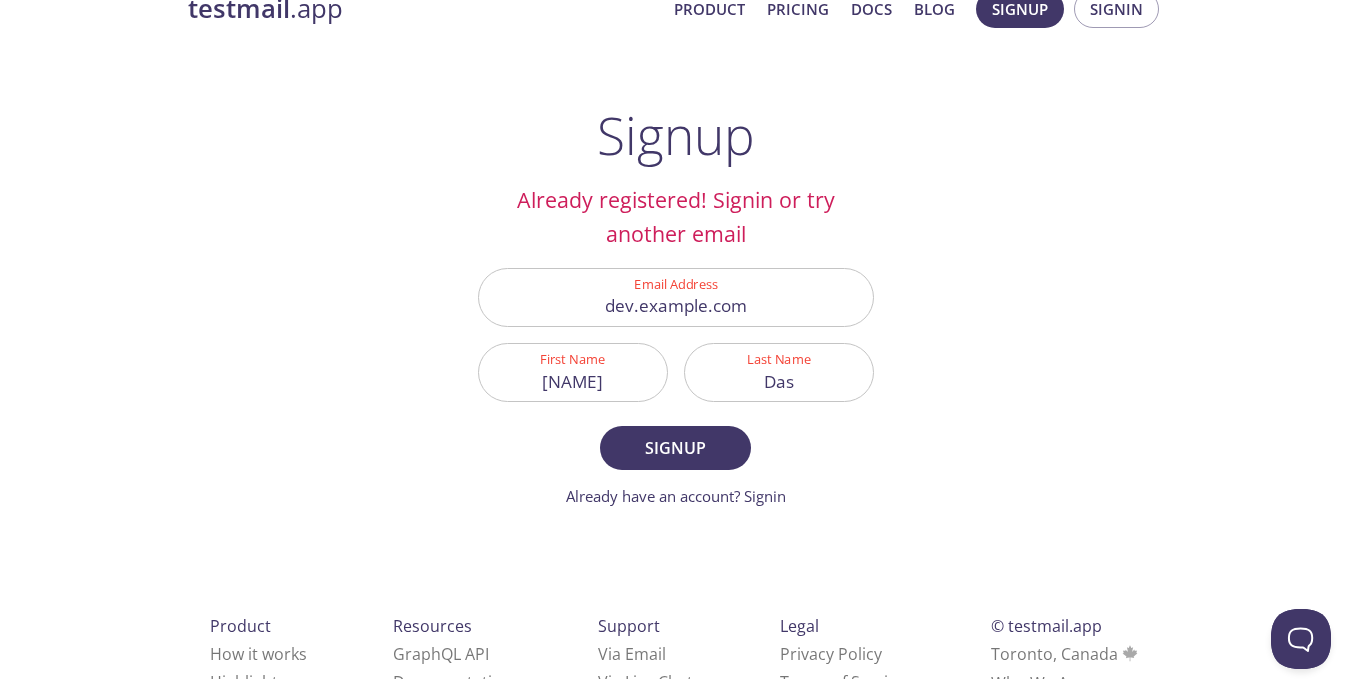 scroll, scrollTop: 59, scrollLeft: 0, axis: vertical 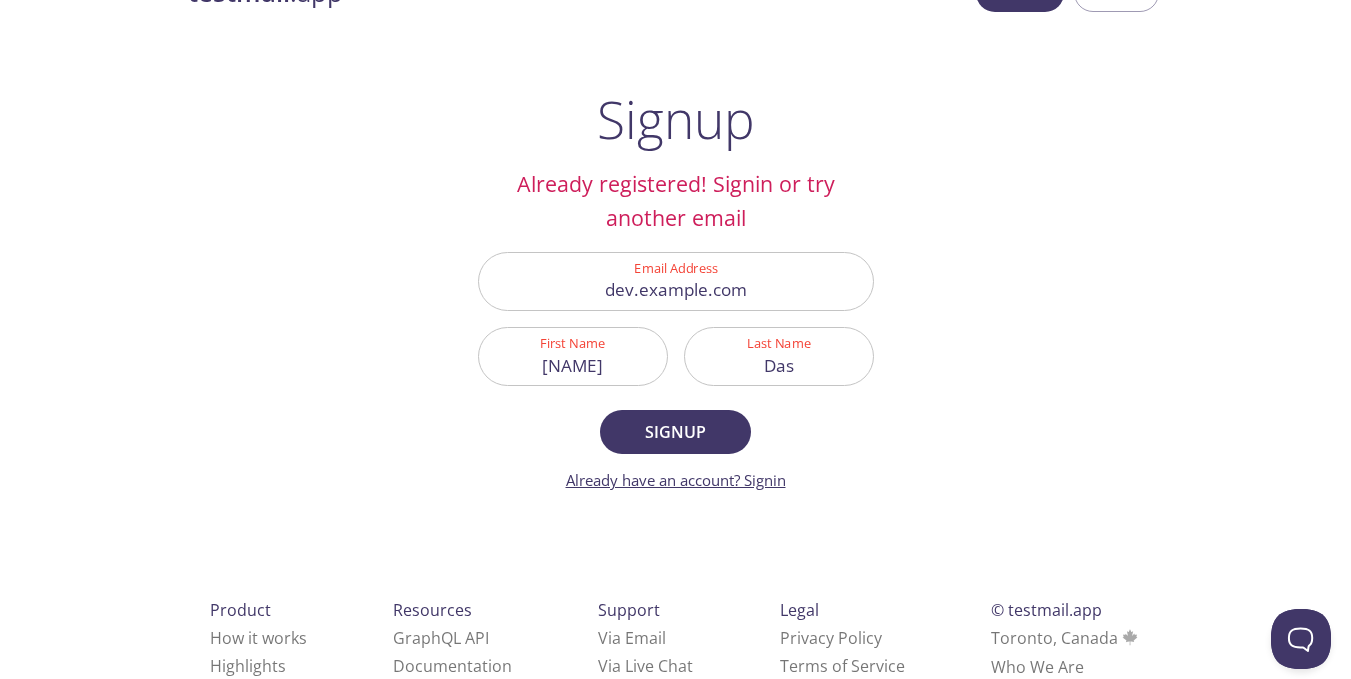 click on "Already have an account? Signin" at bounding box center [676, 480] 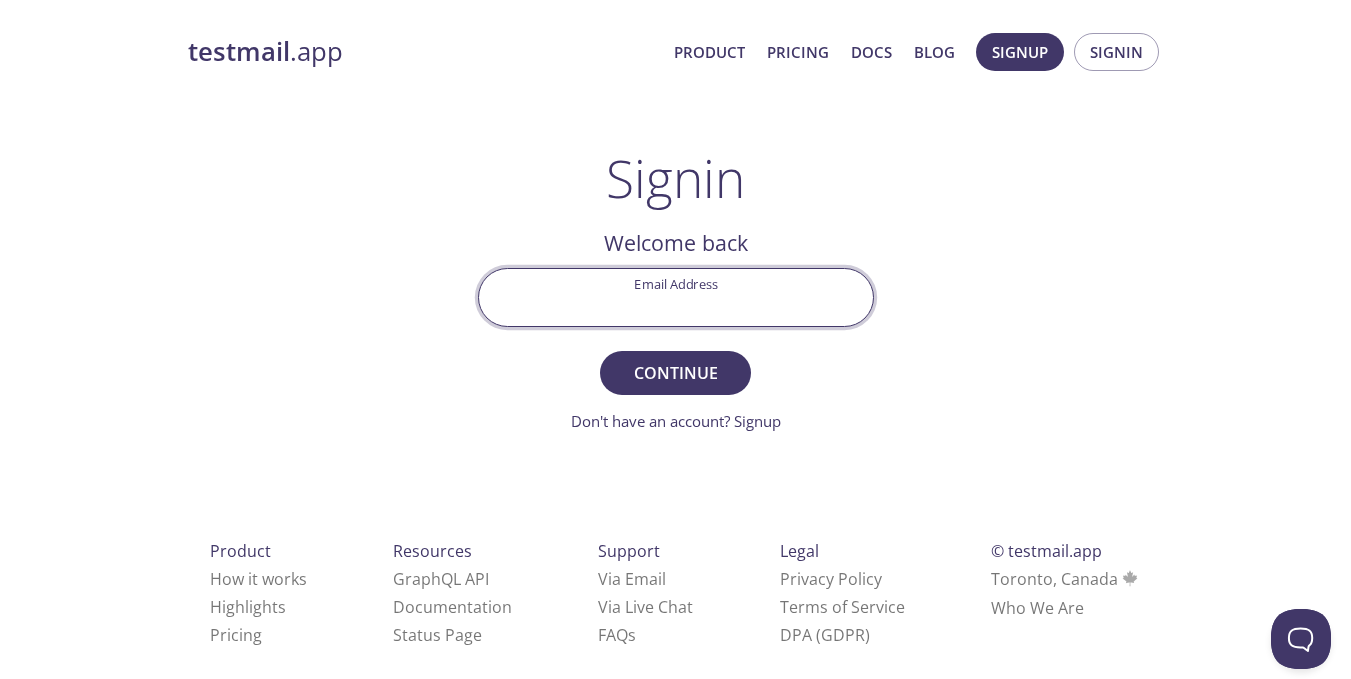 click on "Email Address" at bounding box center [676, 297] 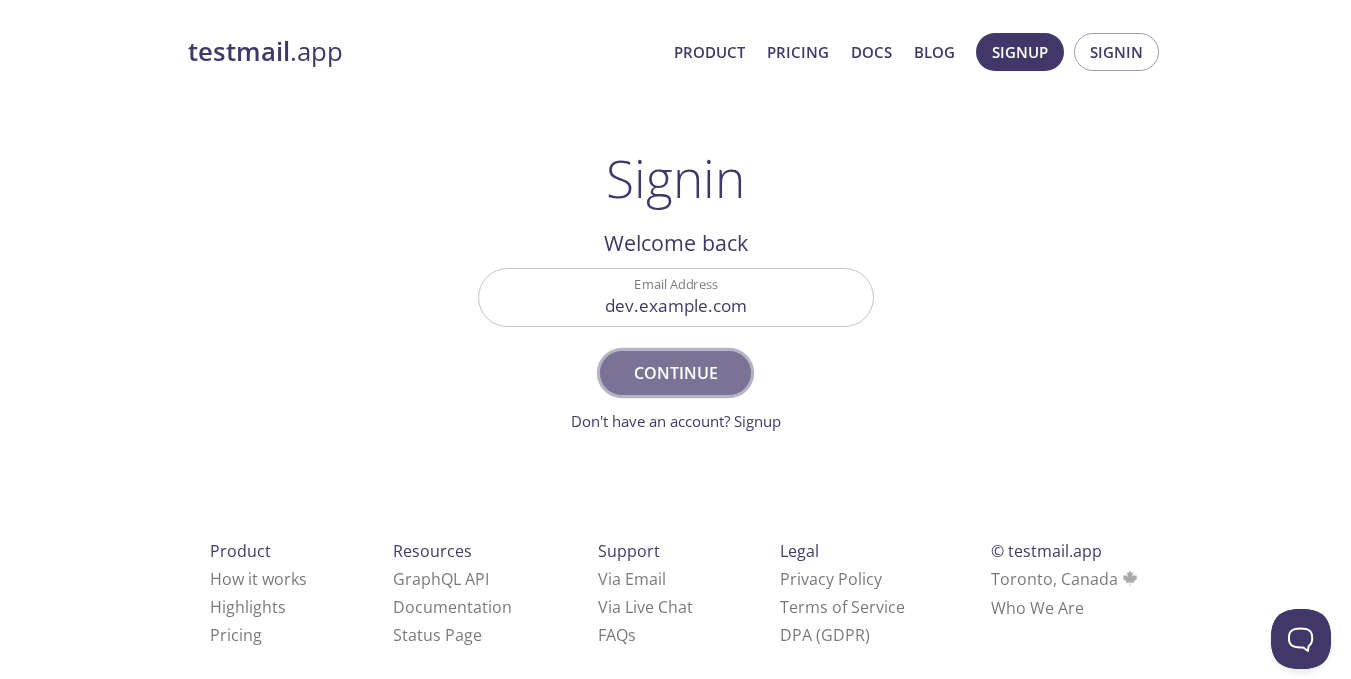 click on "Continue" at bounding box center (675, 373) 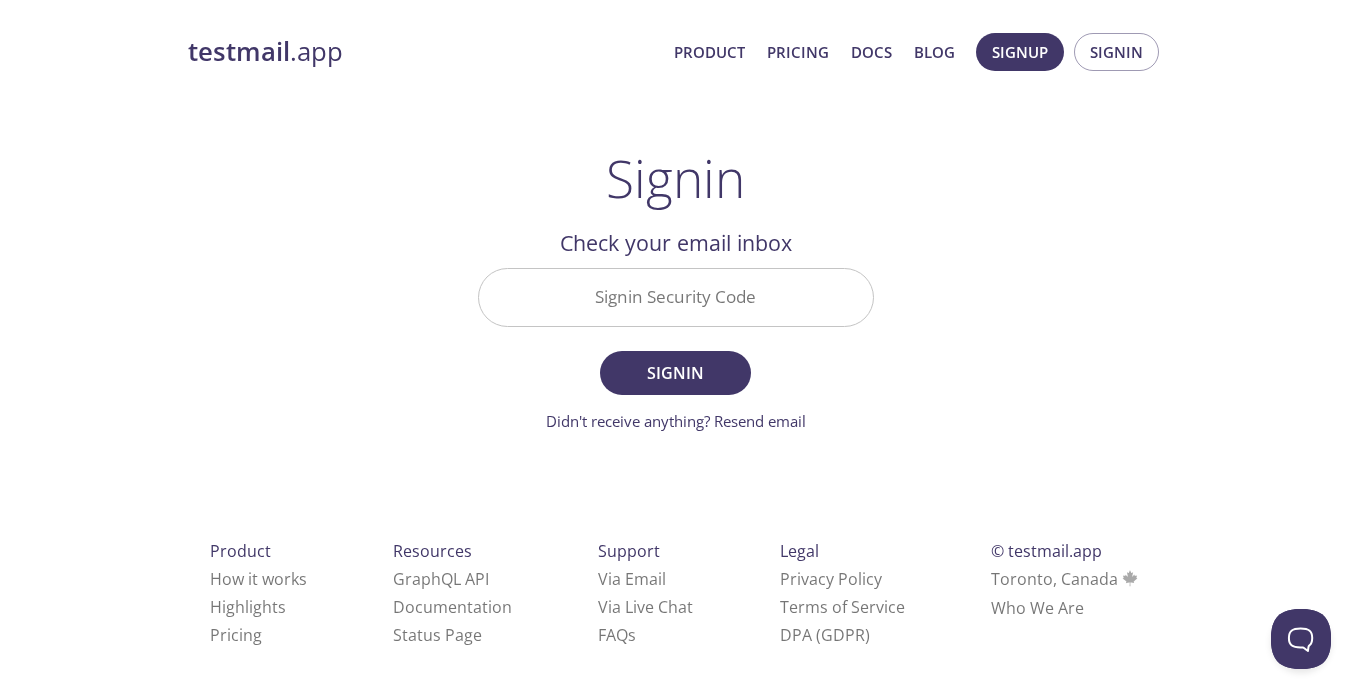 click on "Signin Security Code" at bounding box center [676, 297] 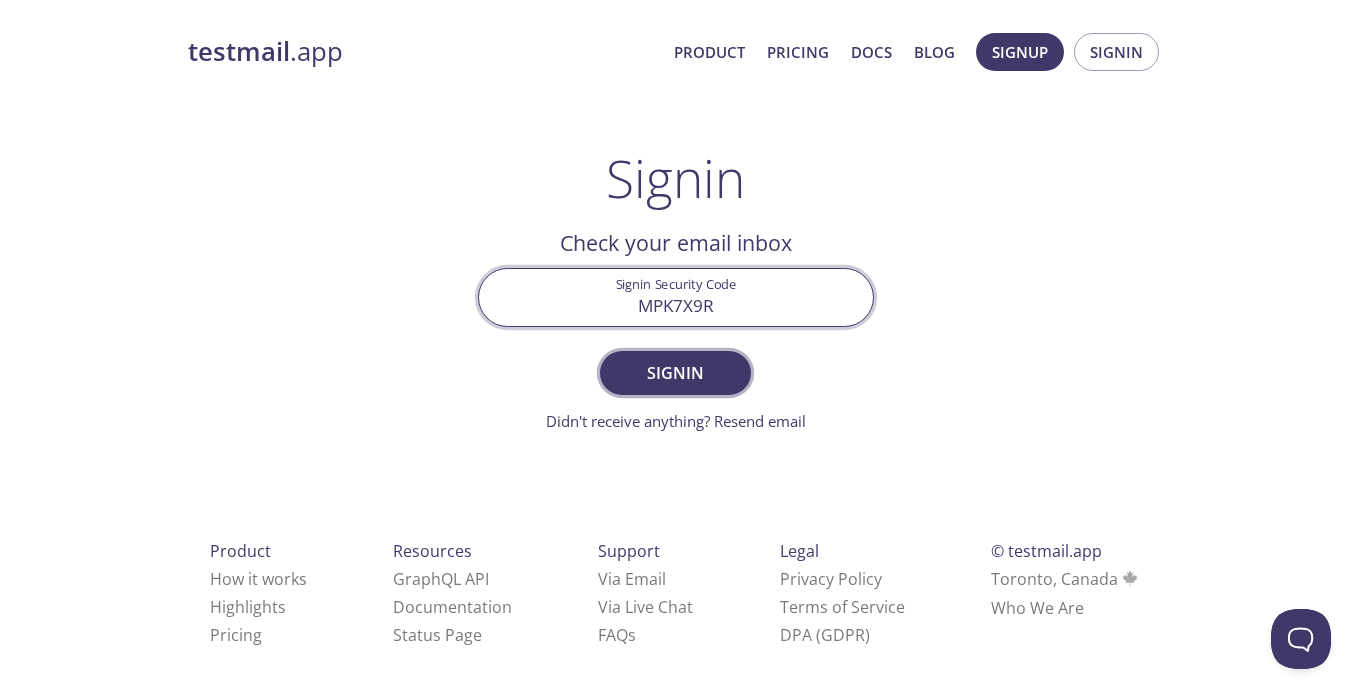 type on "MPK7X9R" 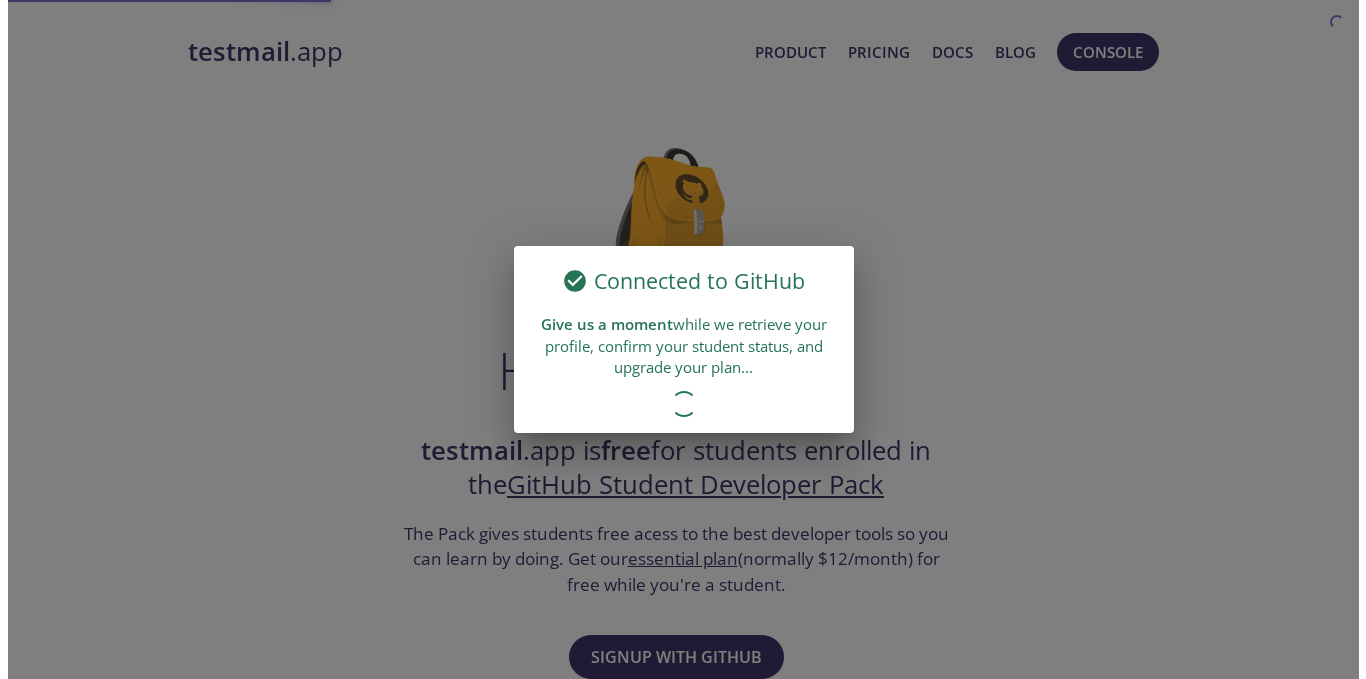 scroll, scrollTop: 0, scrollLeft: 0, axis: both 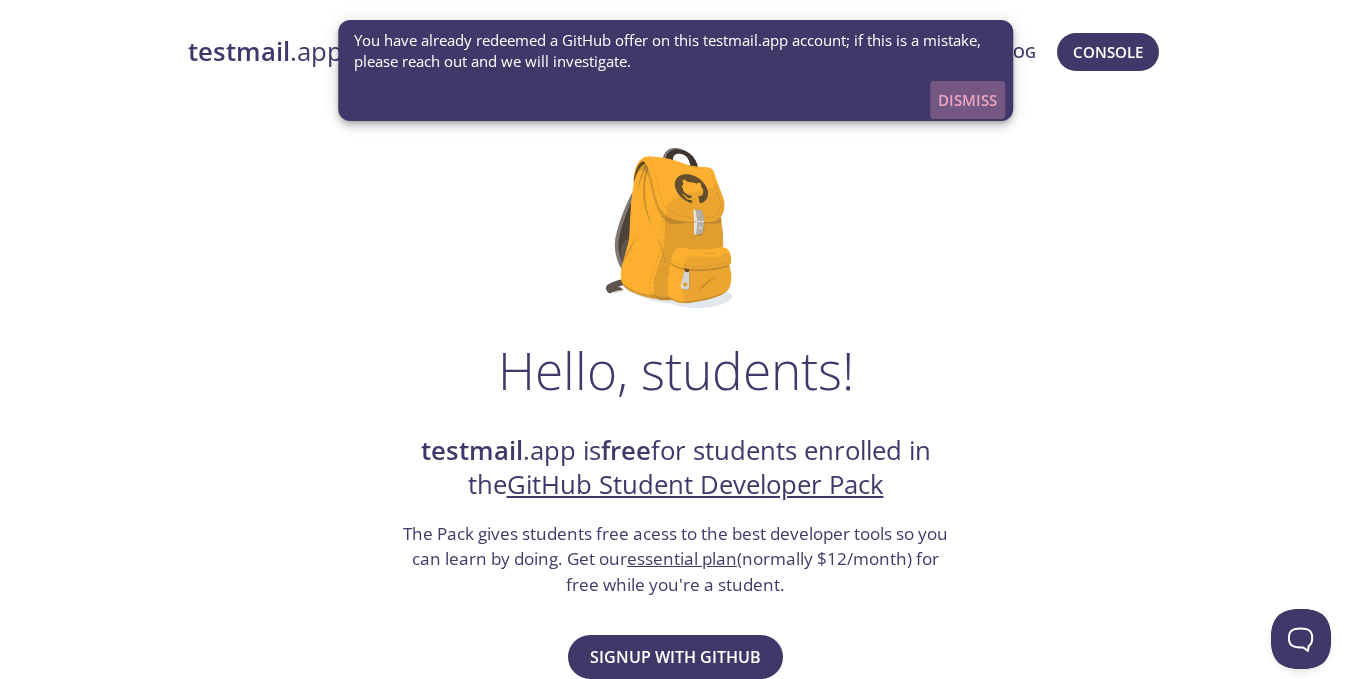 click on "Dismiss" at bounding box center [967, 100] 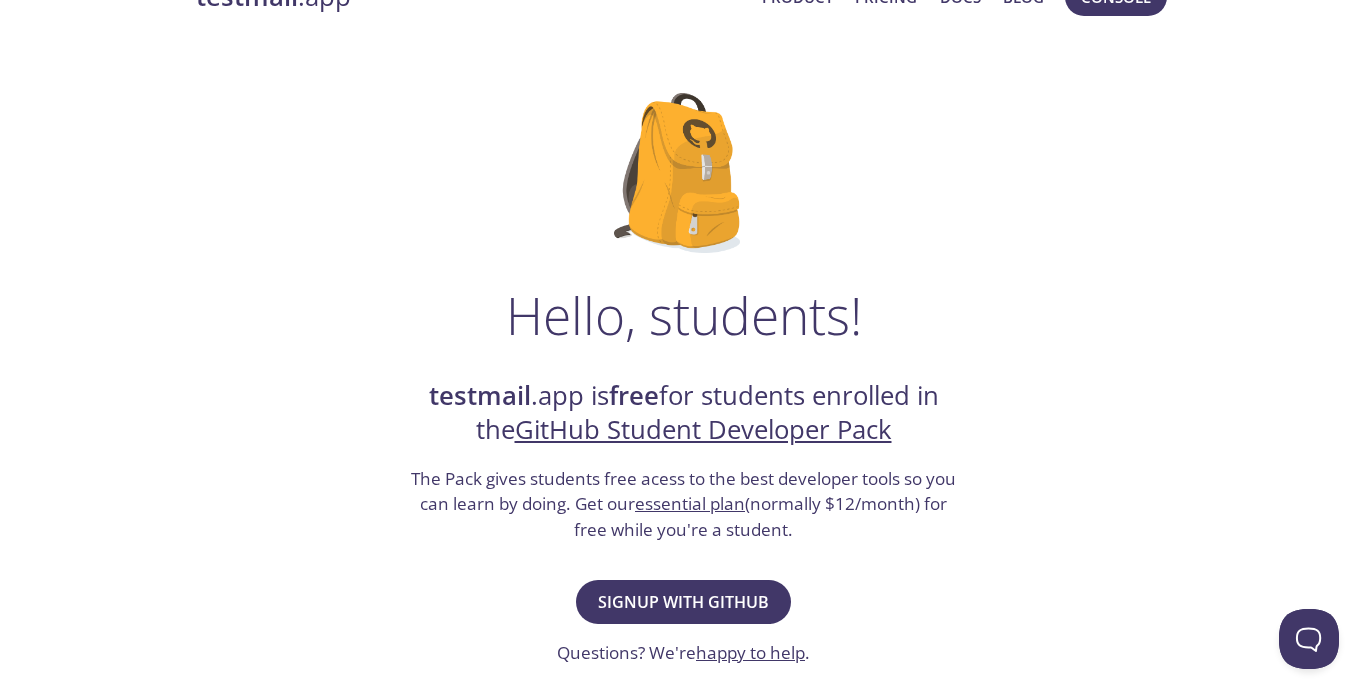 scroll, scrollTop: 0, scrollLeft: 0, axis: both 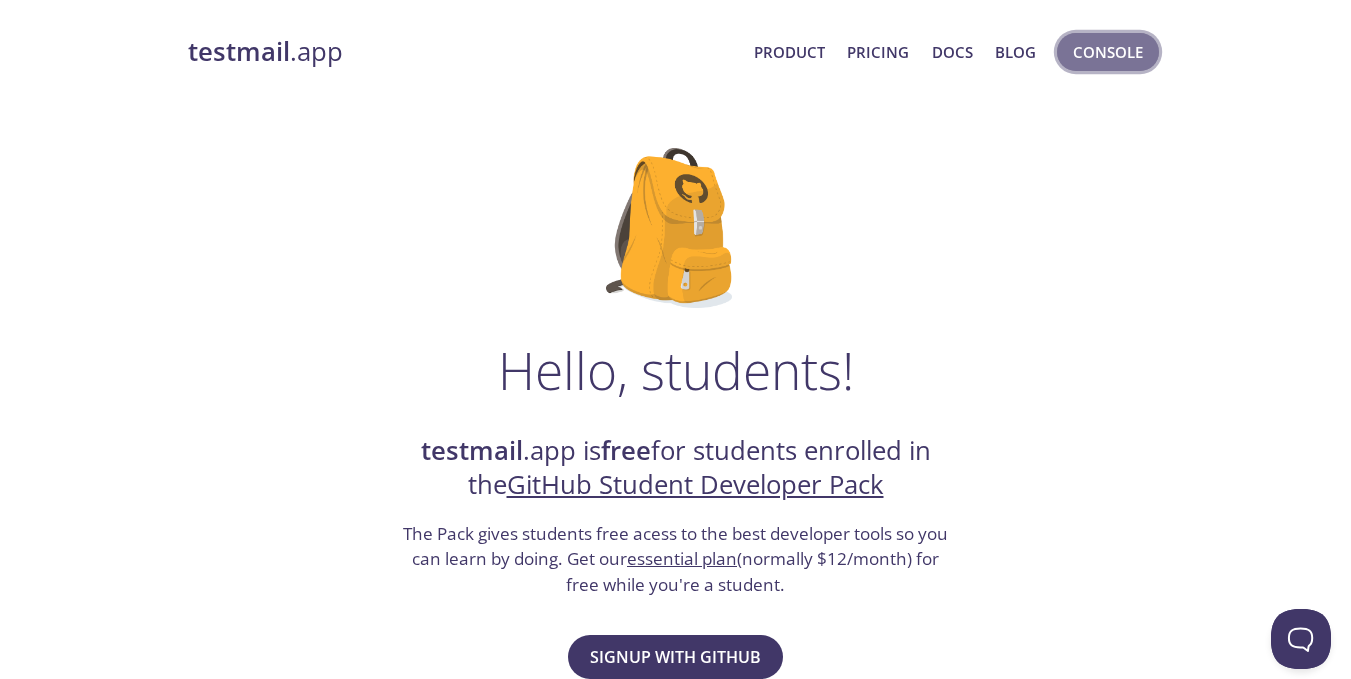 click on "Console" at bounding box center (1108, 52) 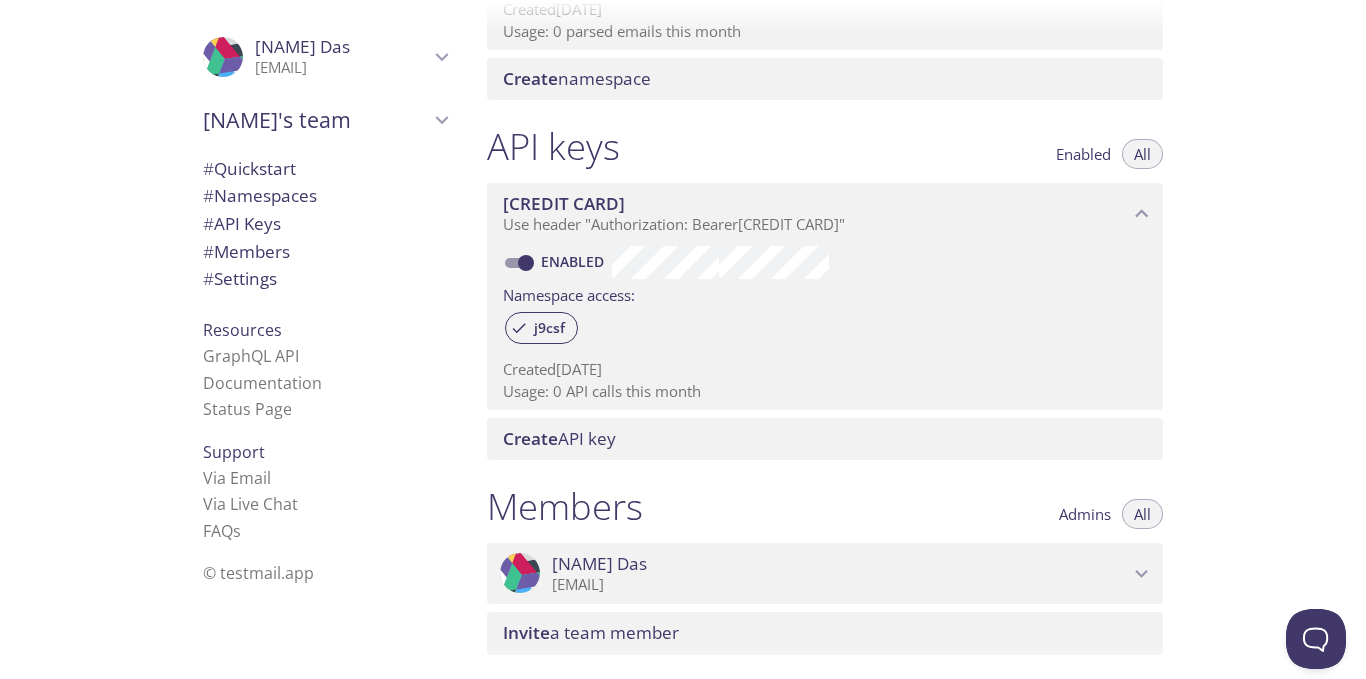 scroll, scrollTop: 458, scrollLeft: 0, axis: vertical 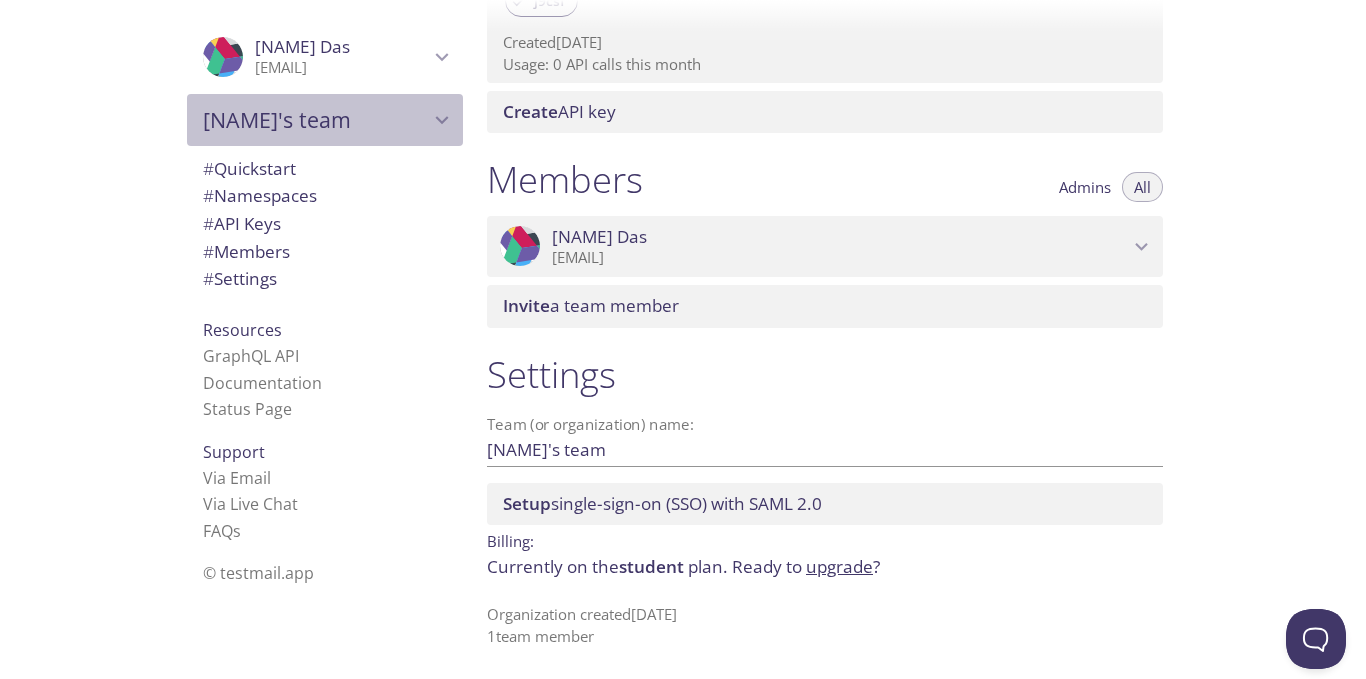 click 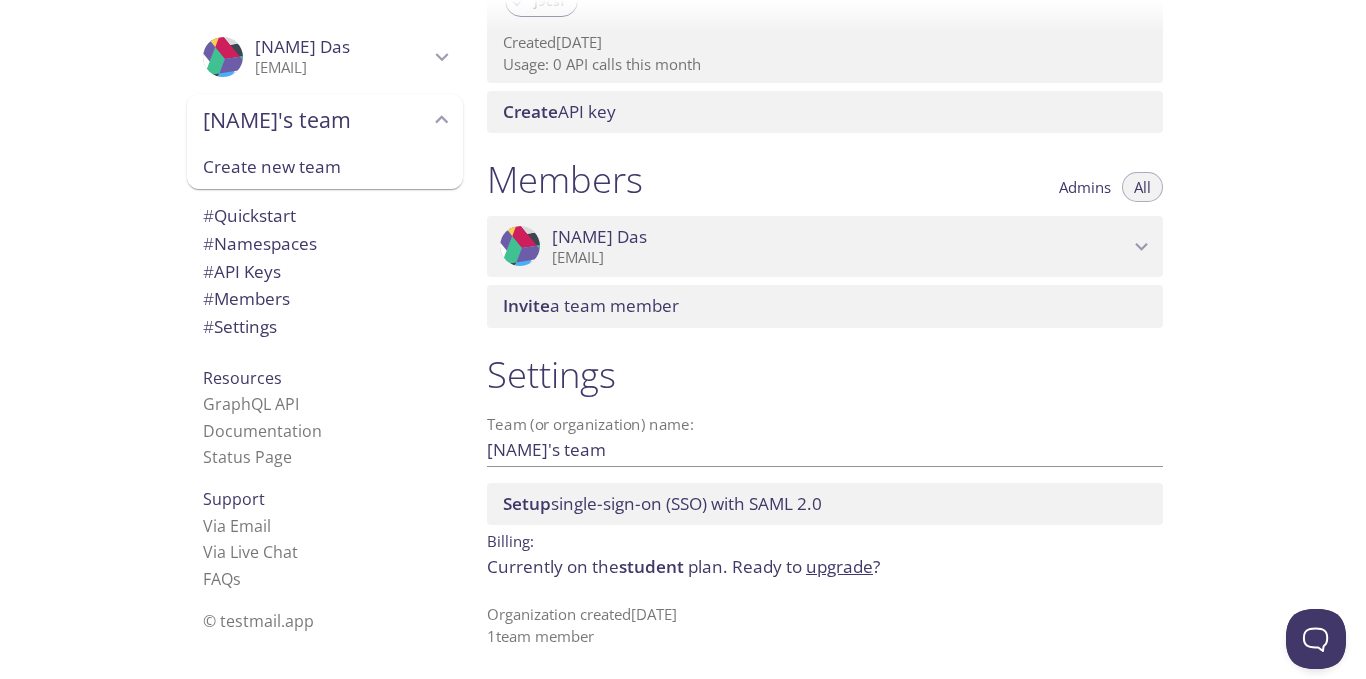 click 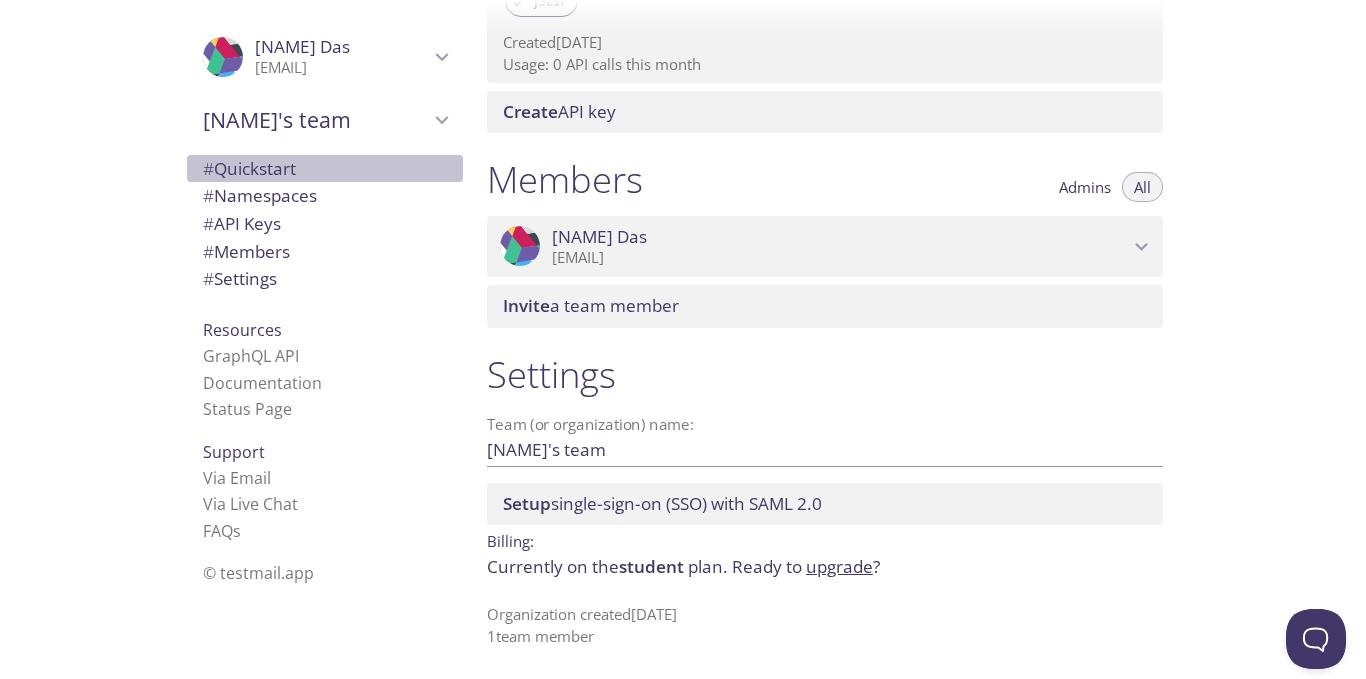 click on "#  Quickstart" at bounding box center [249, 168] 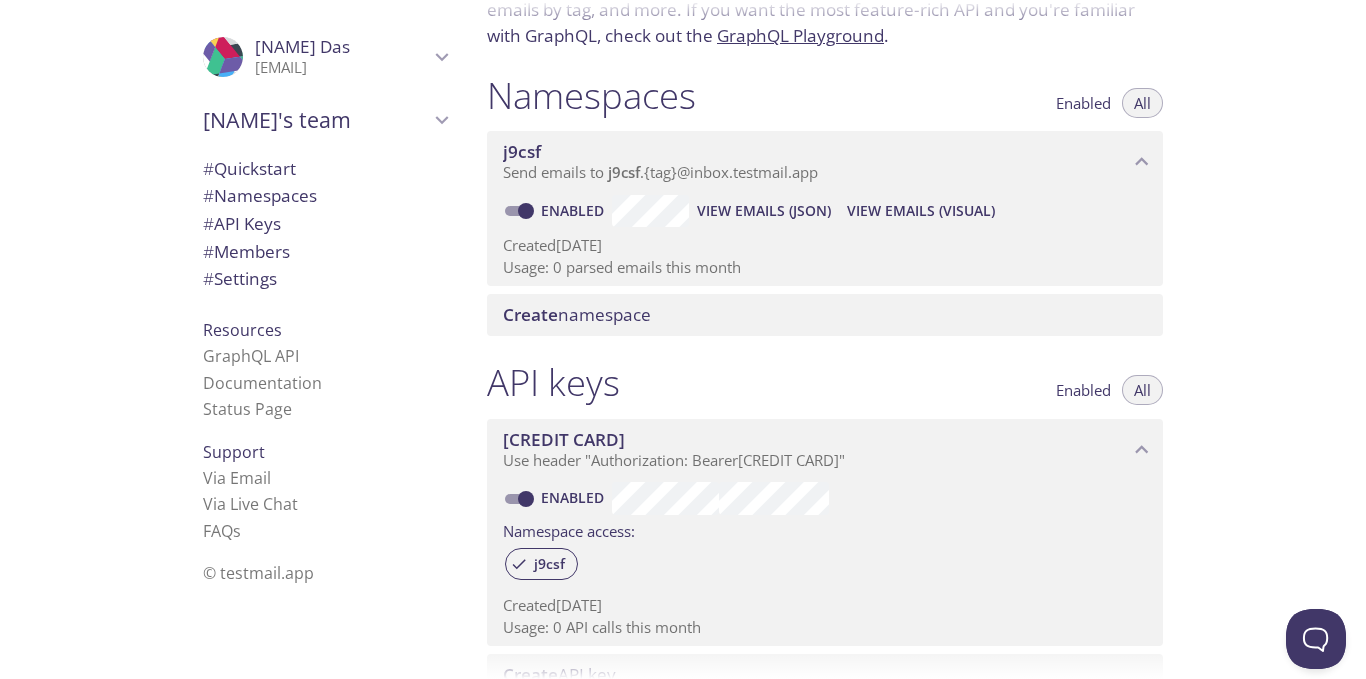scroll, scrollTop: 178, scrollLeft: 0, axis: vertical 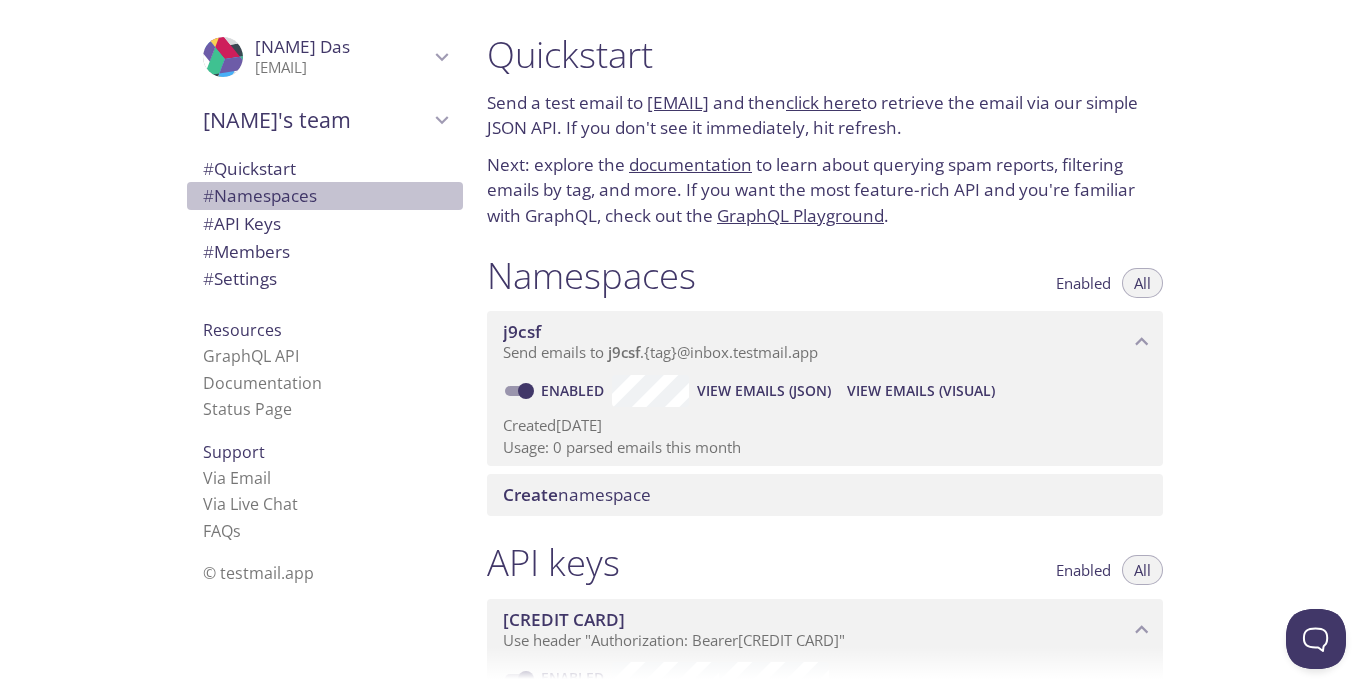 click on "#  Namespaces" at bounding box center (325, 196) 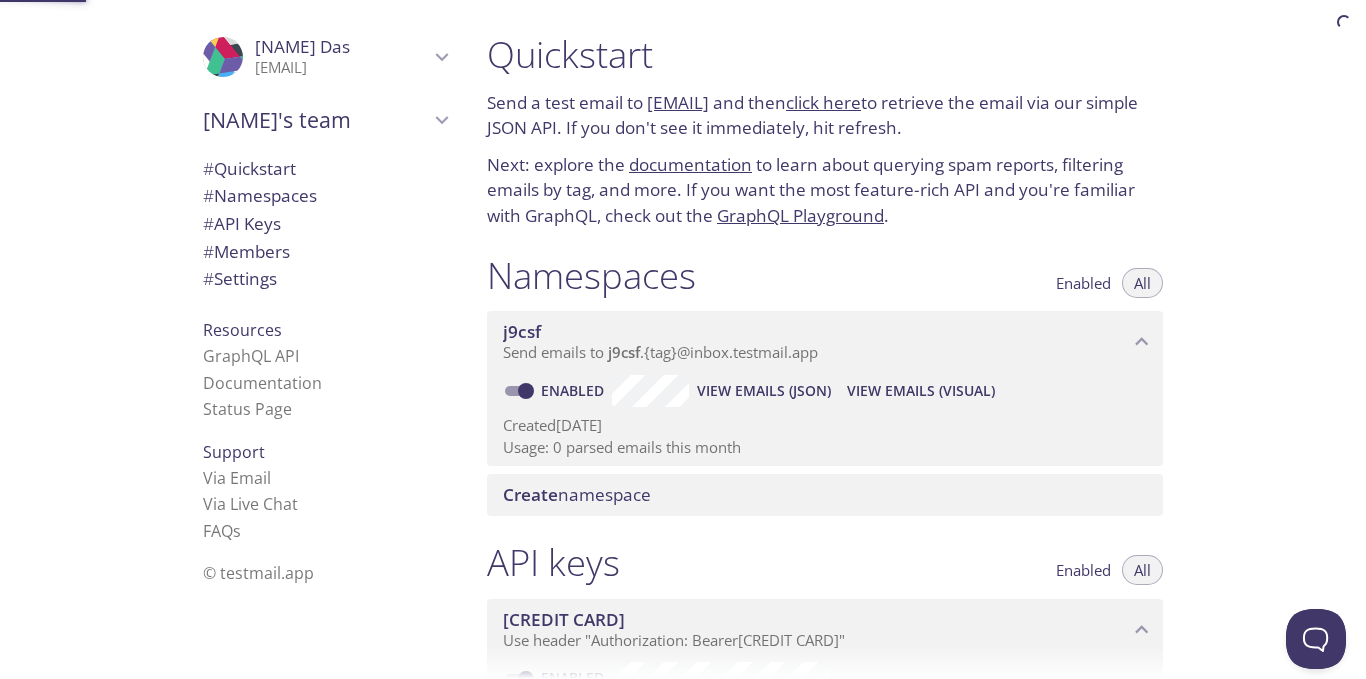 scroll, scrollTop: 253, scrollLeft: 0, axis: vertical 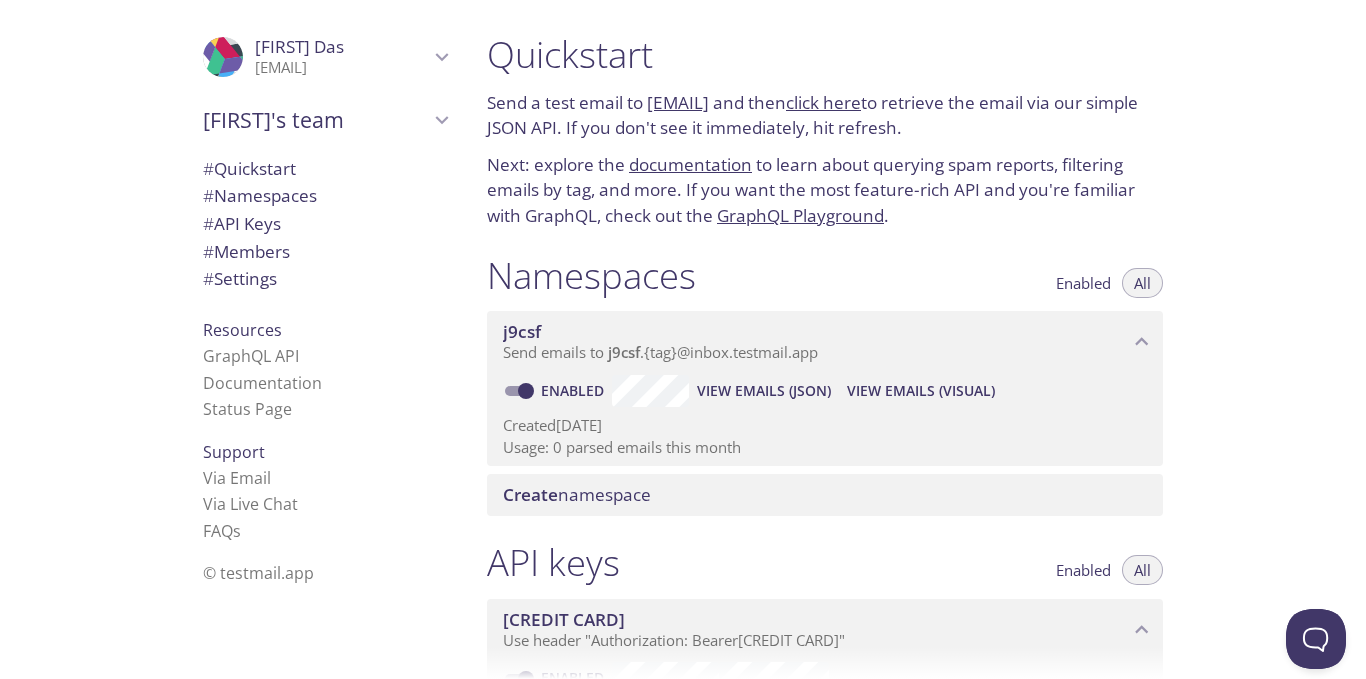 click on "View Emails (Visual)" at bounding box center [921, 391] 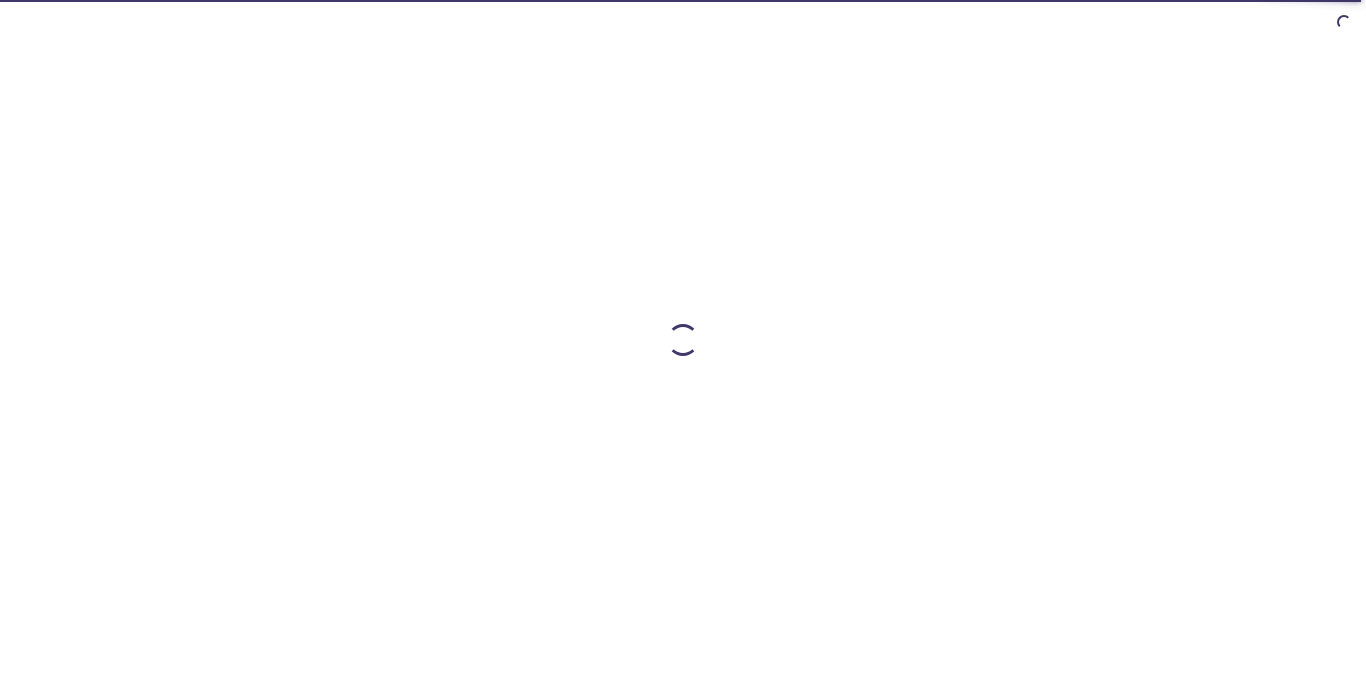scroll, scrollTop: 0, scrollLeft: 0, axis: both 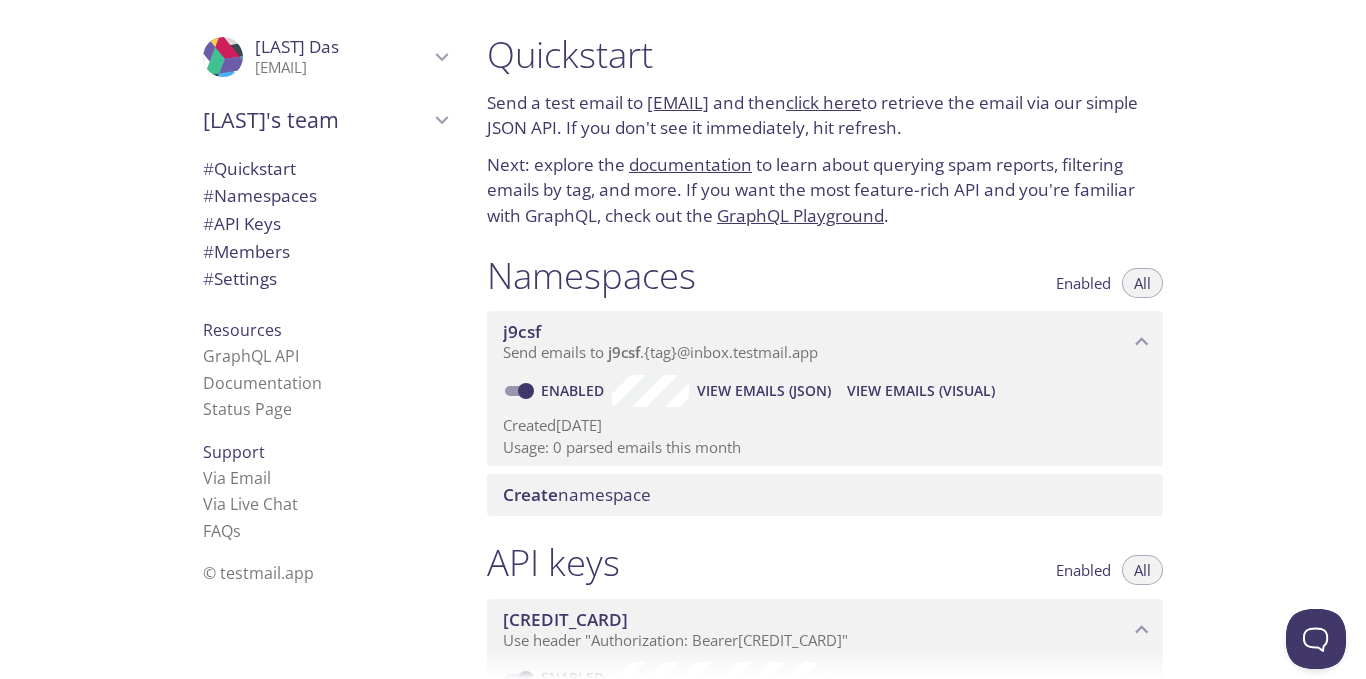 click on "j9csf Send emails to j9csf . {tag} @inbox.testmail.app" at bounding box center (660, 352) 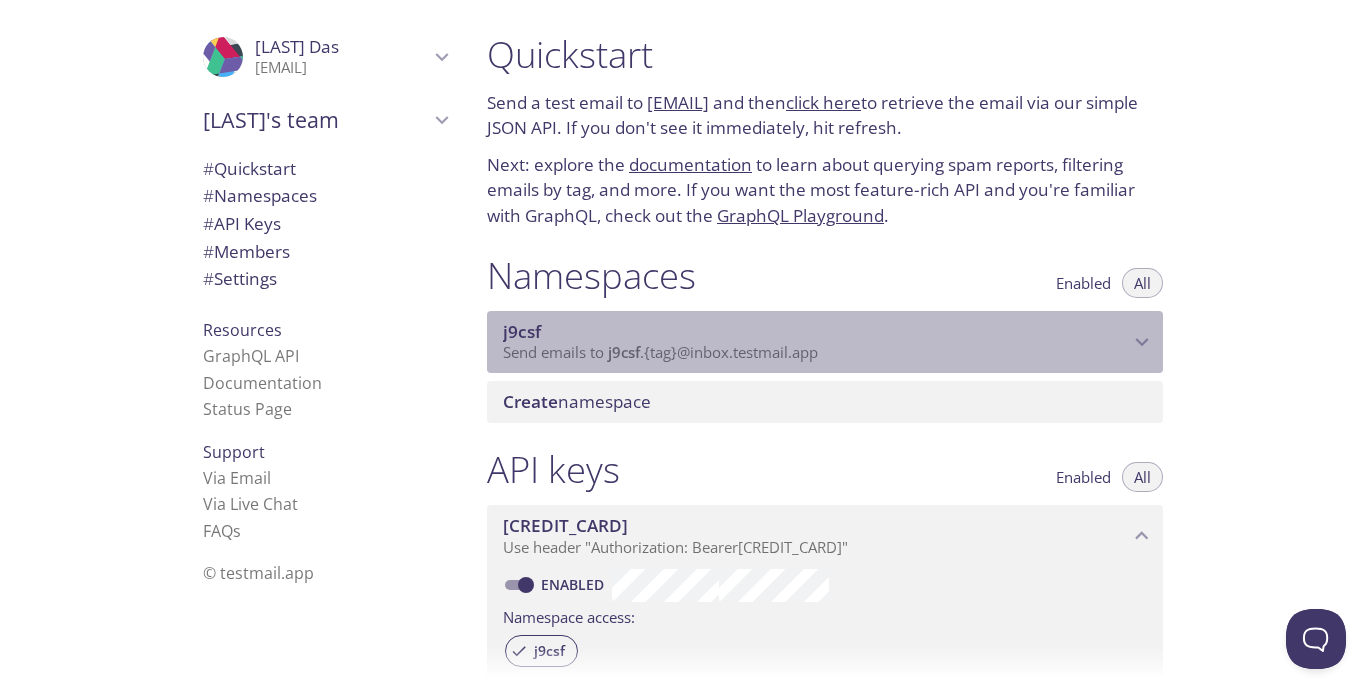 click on "j9csf Send emails to j9csf . {tag} @inbox.testmail.app" at bounding box center (660, 352) 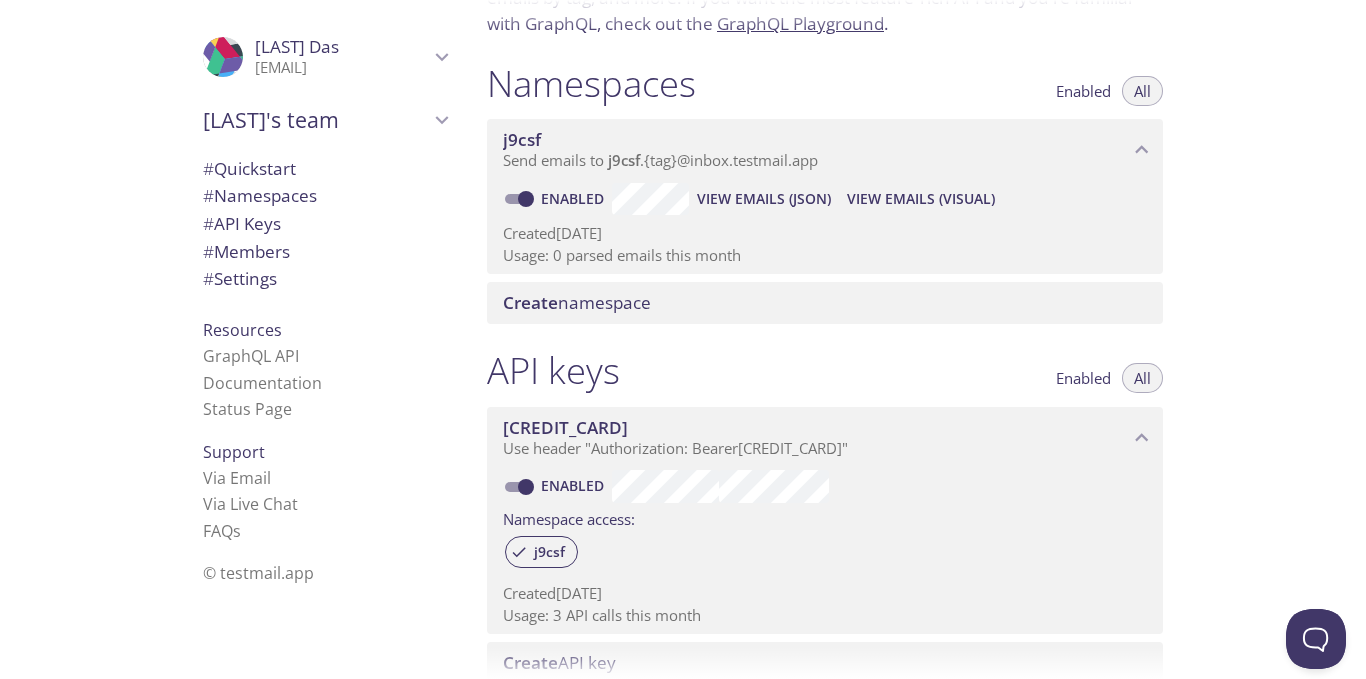 scroll, scrollTop: 0, scrollLeft: 0, axis: both 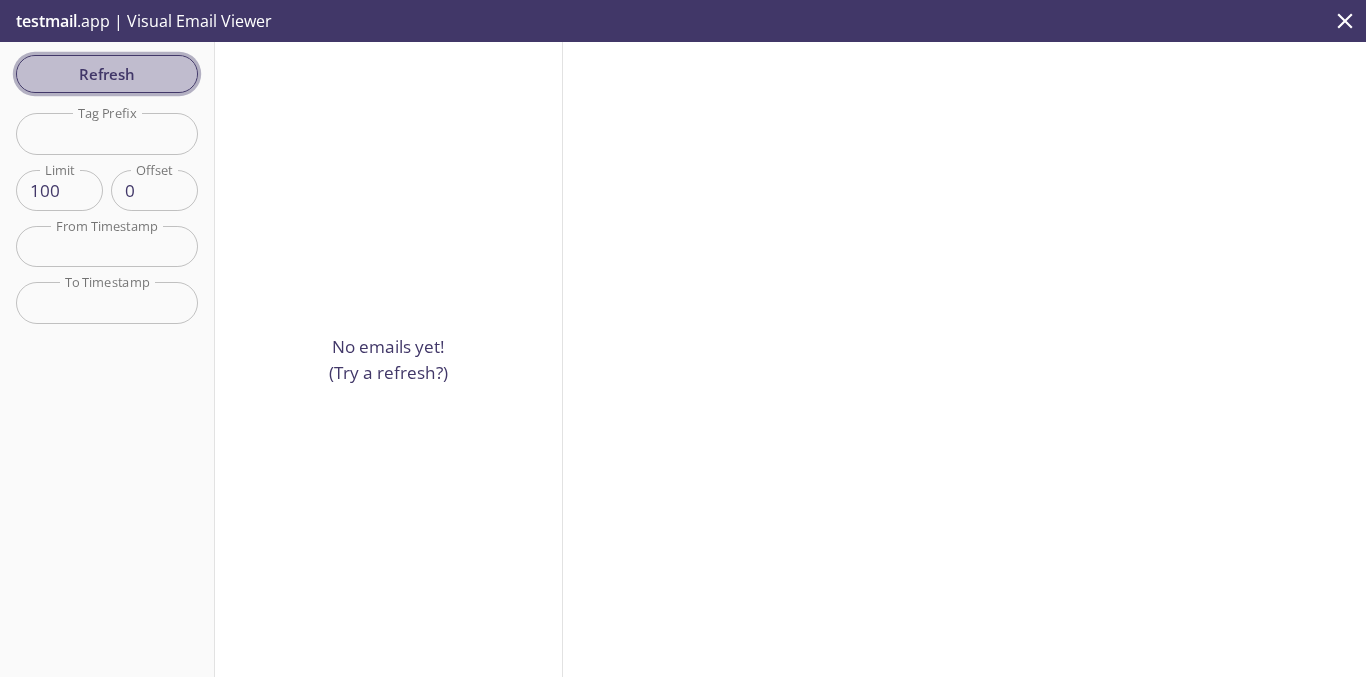 click on "Refresh" at bounding box center (107, 74) 